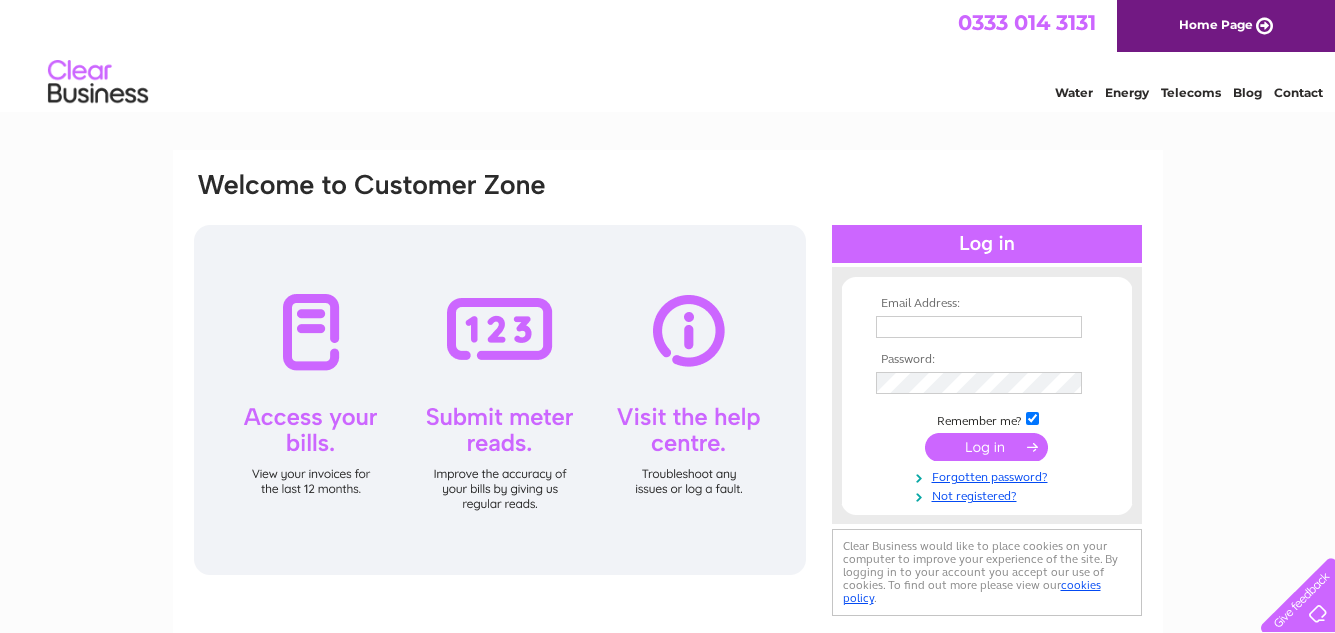 scroll, scrollTop: 0, scrollLeft: 0, axis: both 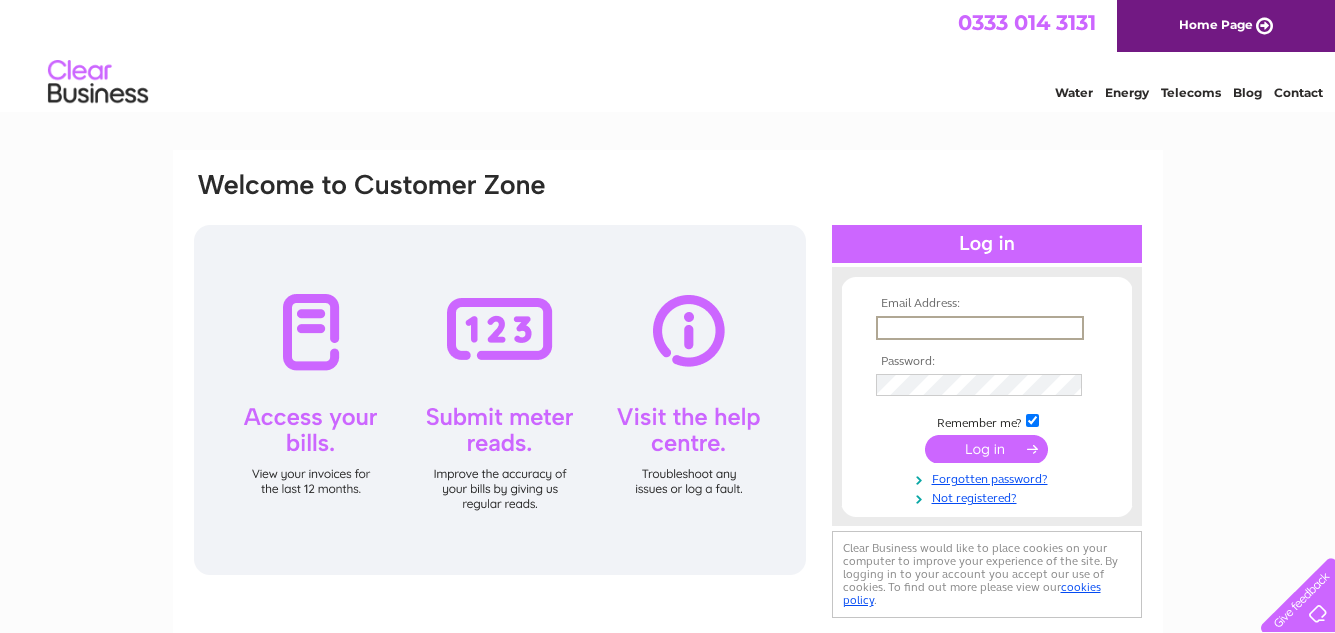 click at bounding box center [980, 328] 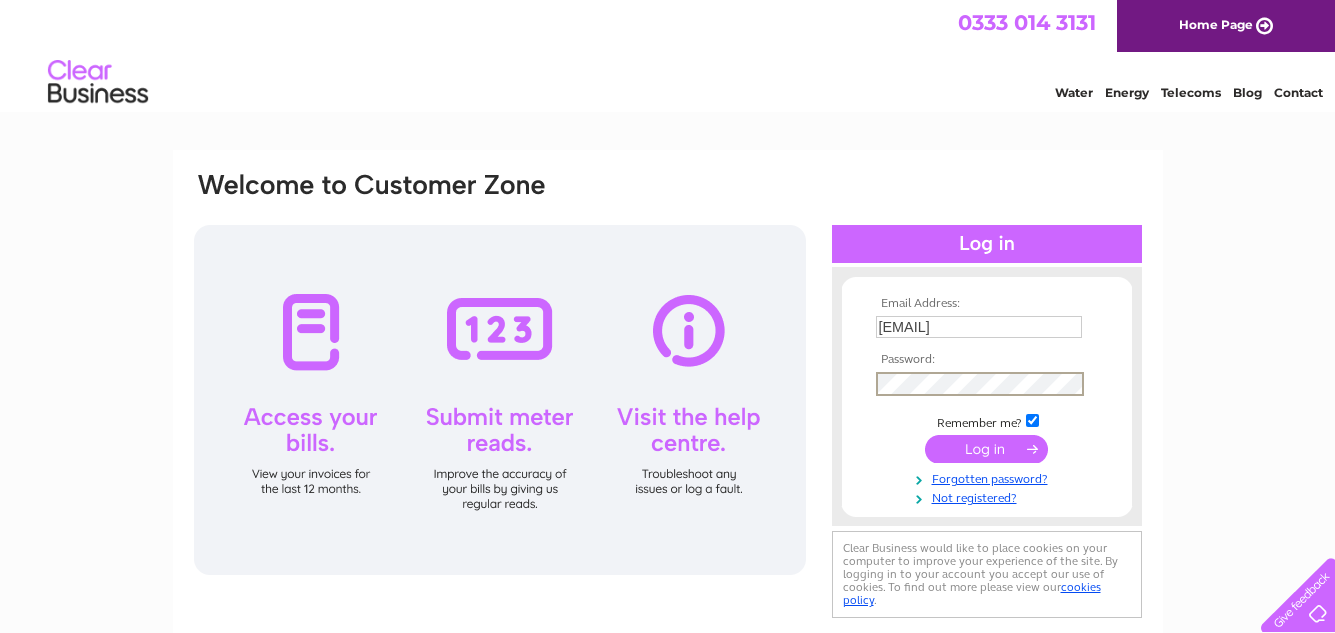 click at bounding box center (986, 449) 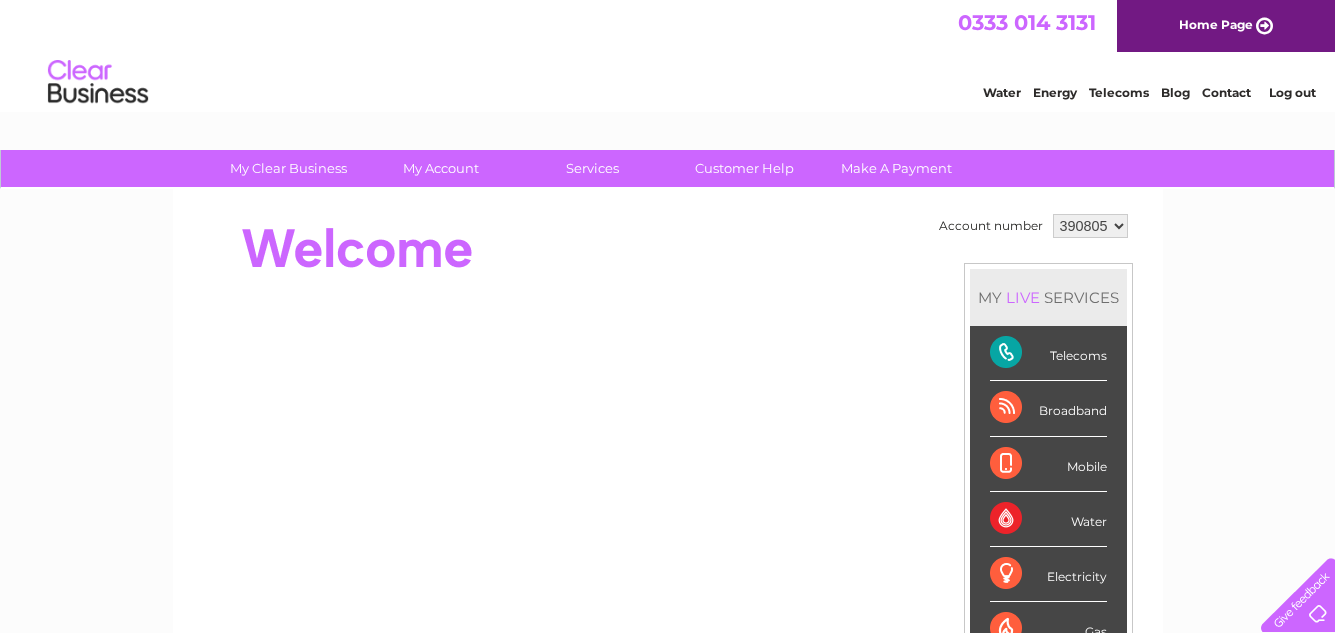 scroll, scrollTop: 0, scrollLeft: 0, axis: both 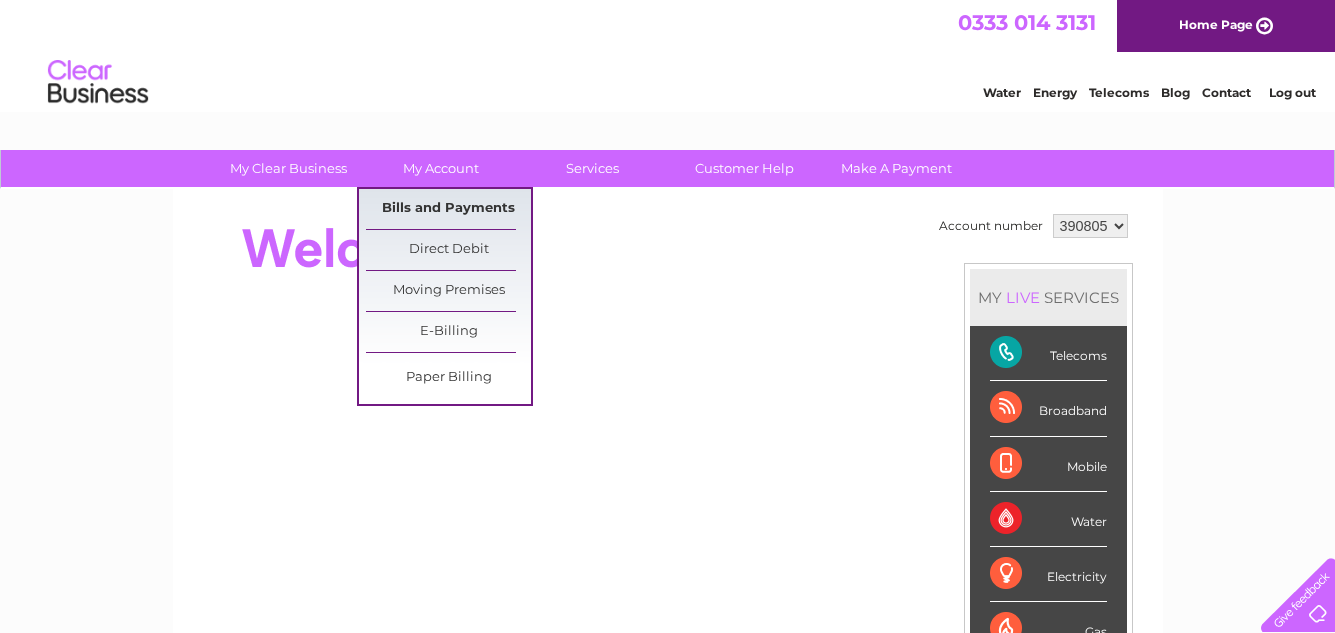 click on "Bills and Payments" at bounding box center (448, 209) 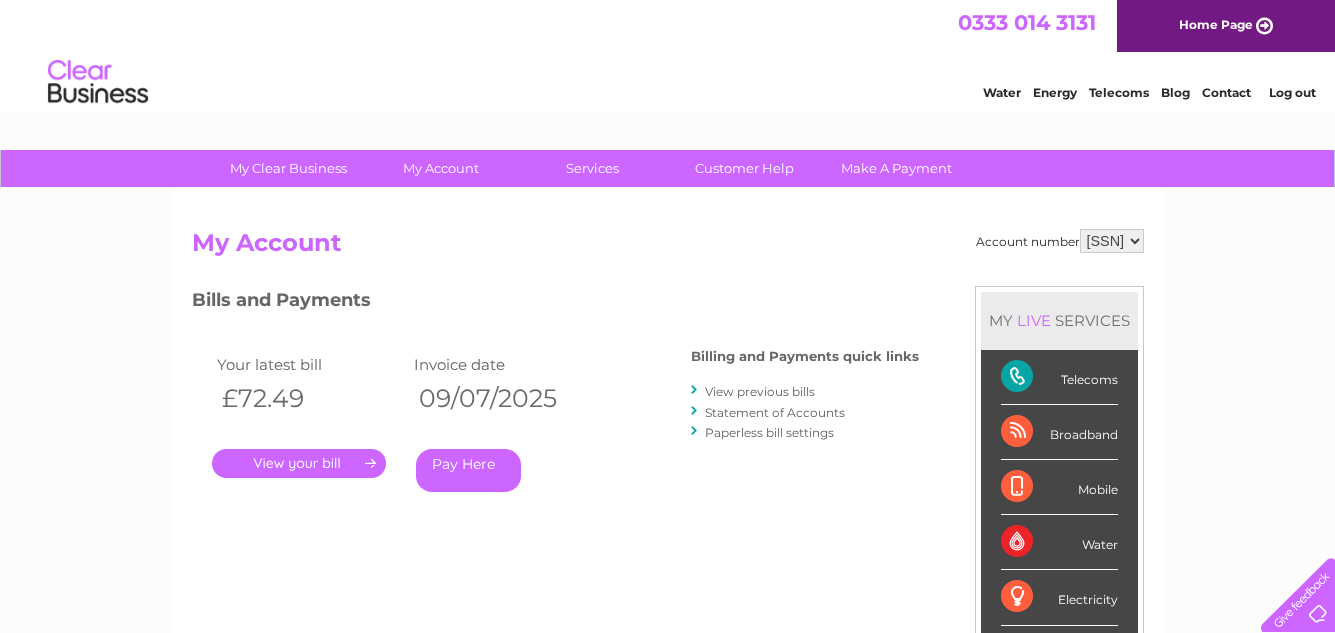 scroll, scrollTop: 0, scrollLeft: 0, axis: both 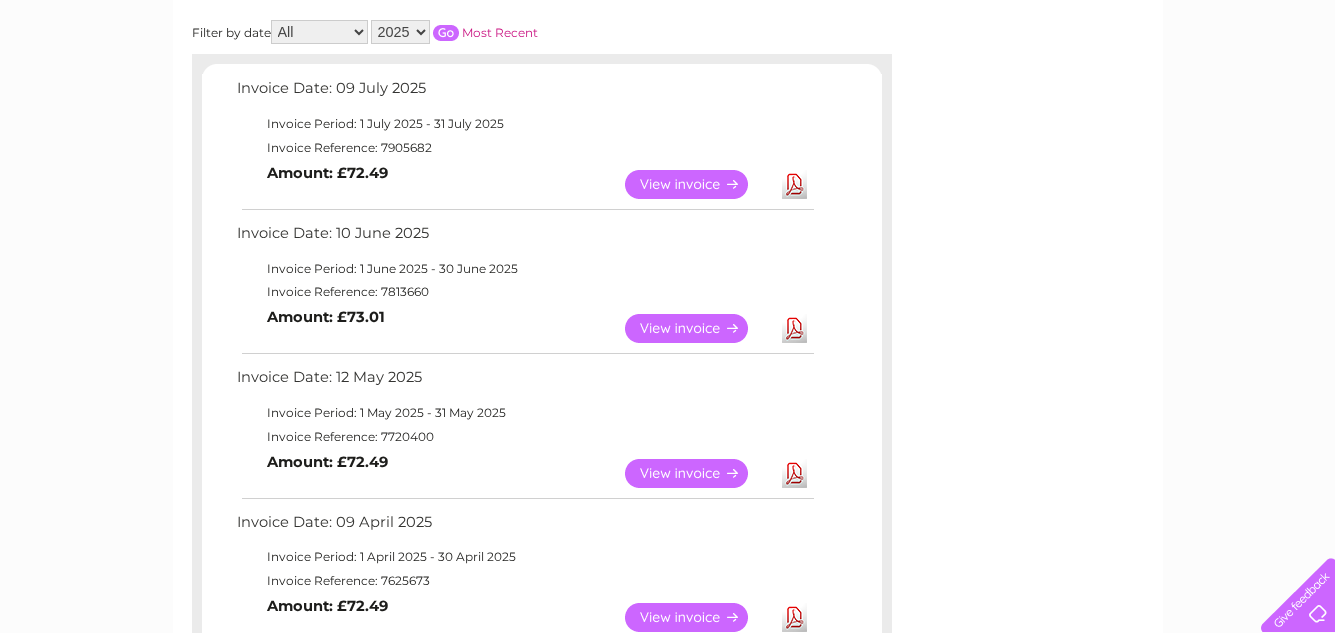 click on "View" at bounding box center [698, 473] 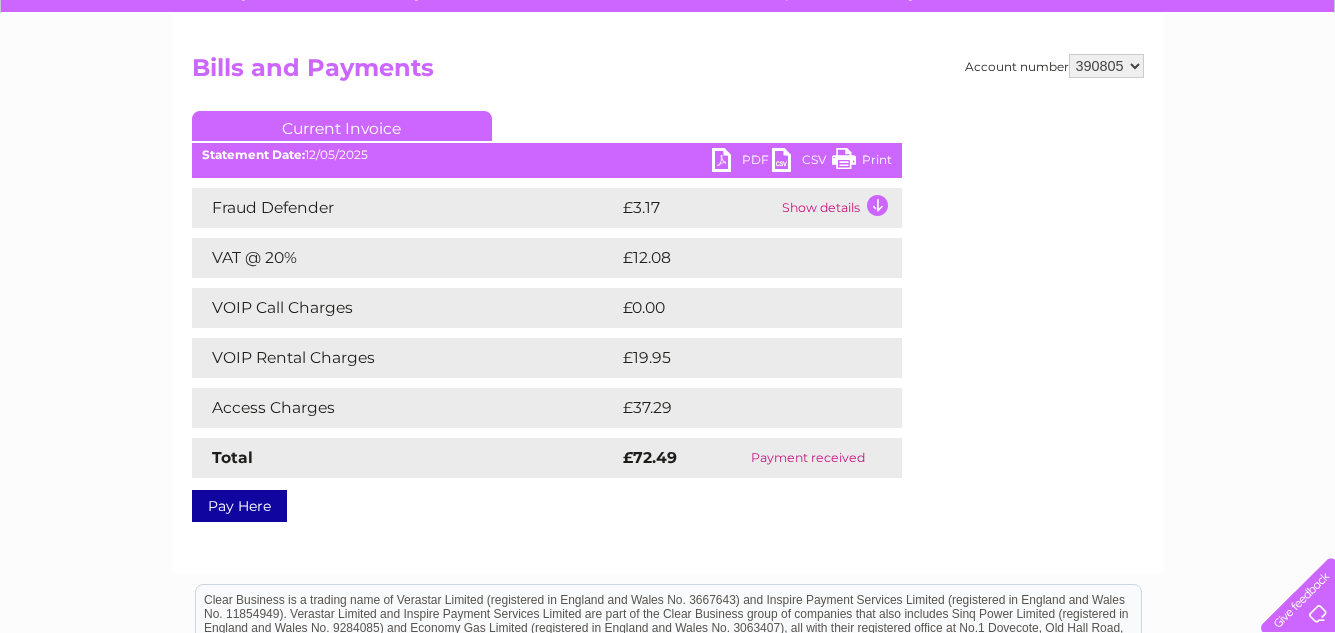 scroll, scrollTop: 200, scrollLeft: 0, axis: vertical 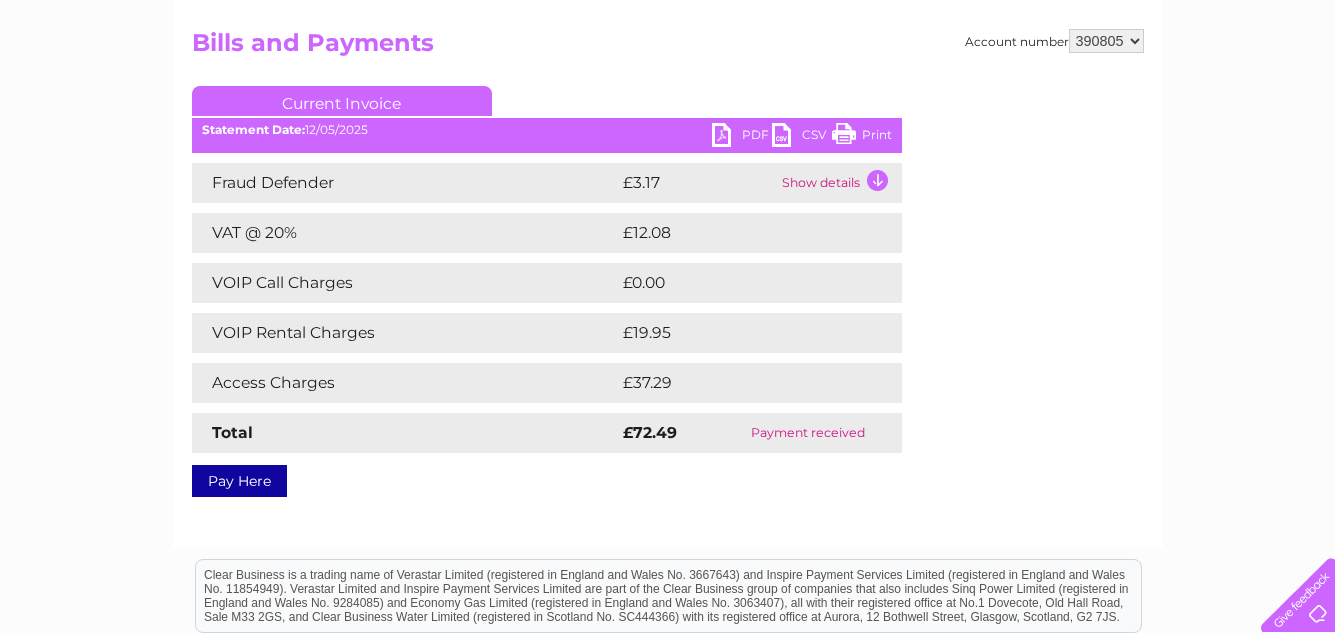 click on "Print" at bounding box center (862, 137) 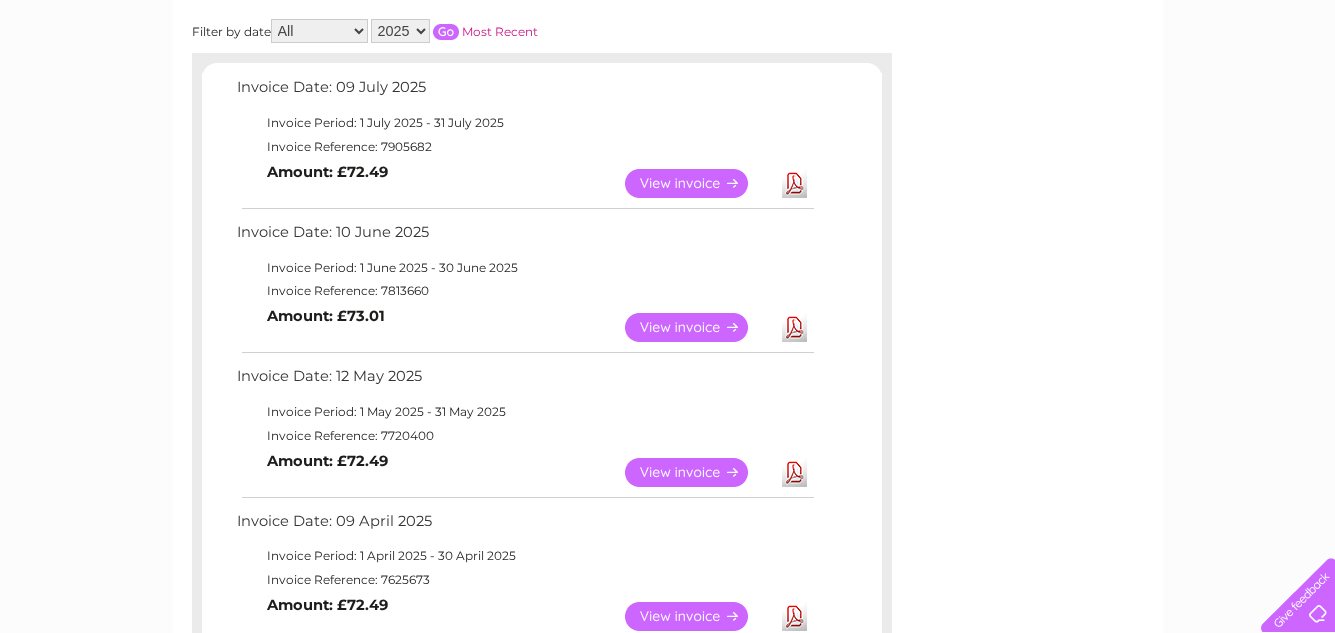 scroll, scrollTop: 0, scrollLeft: 0, axis: both 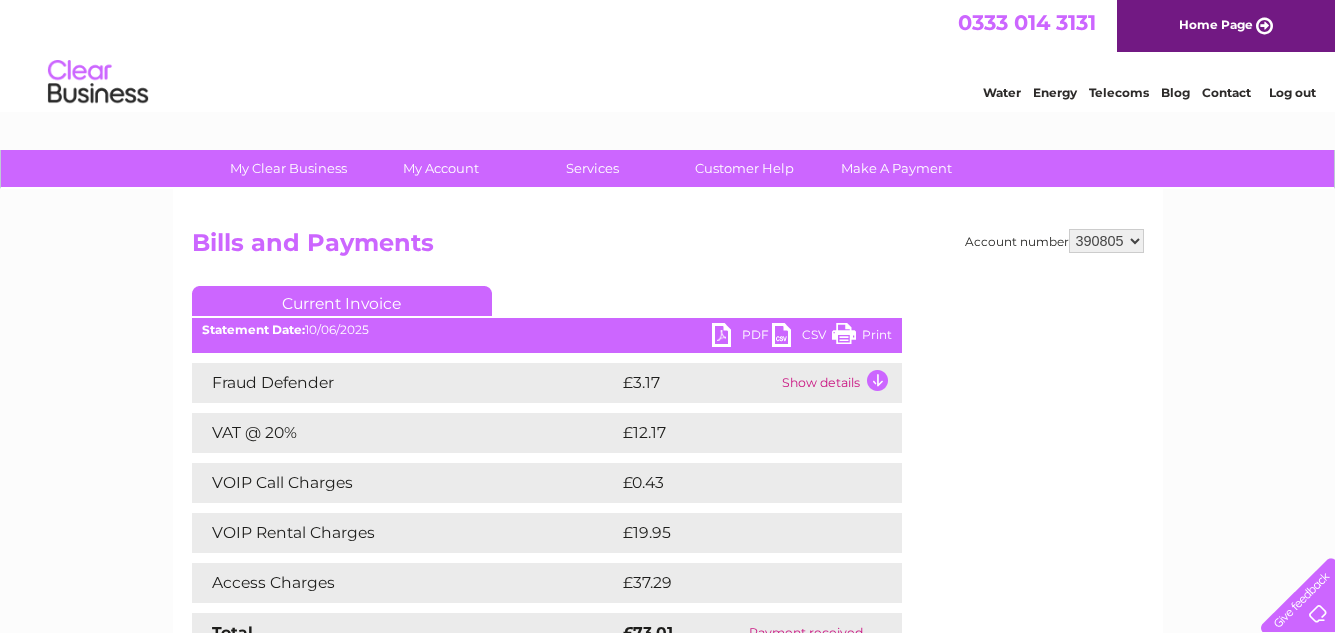 click on "Print" at bounding box center [862, 337] 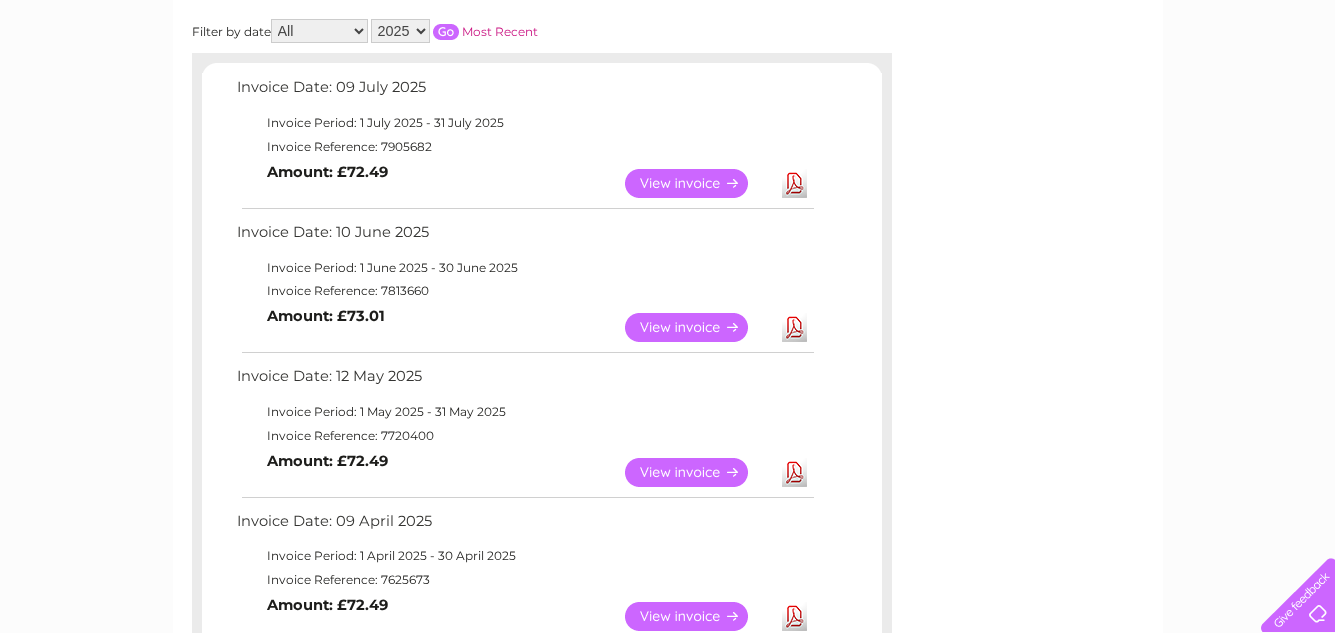 scroll, scrollTop: 0, scrollLeft: 0, axis: both 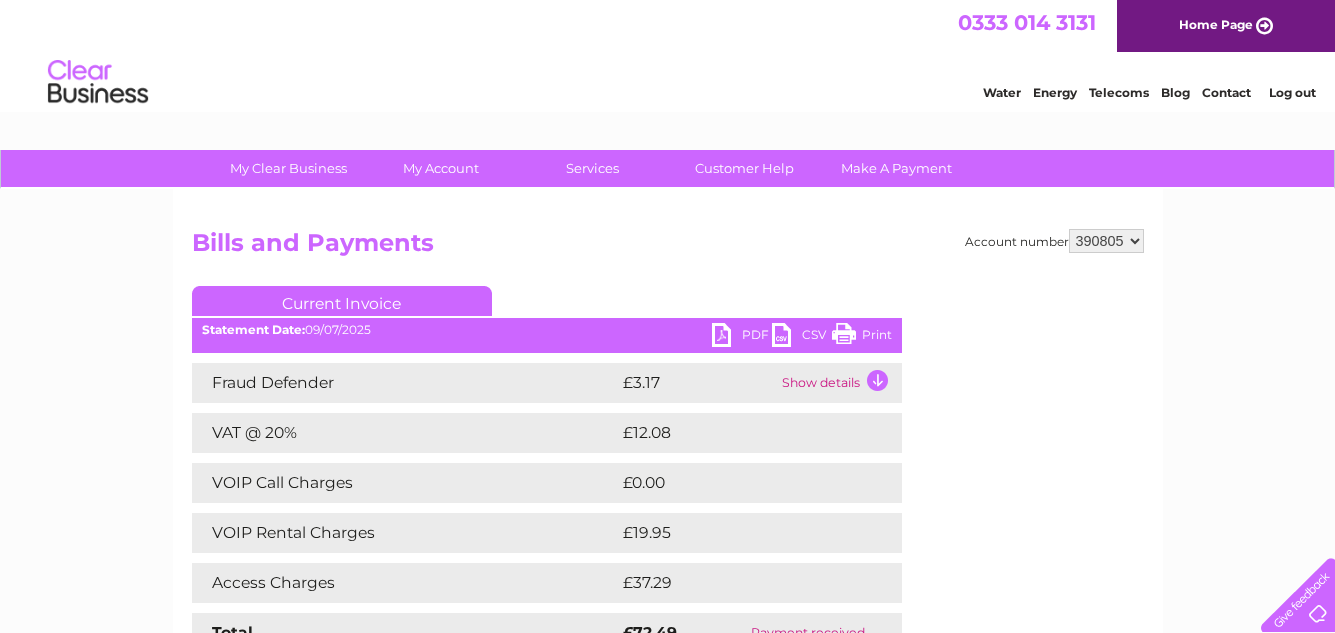 click on "Print" at bounding box center [862, 337] 